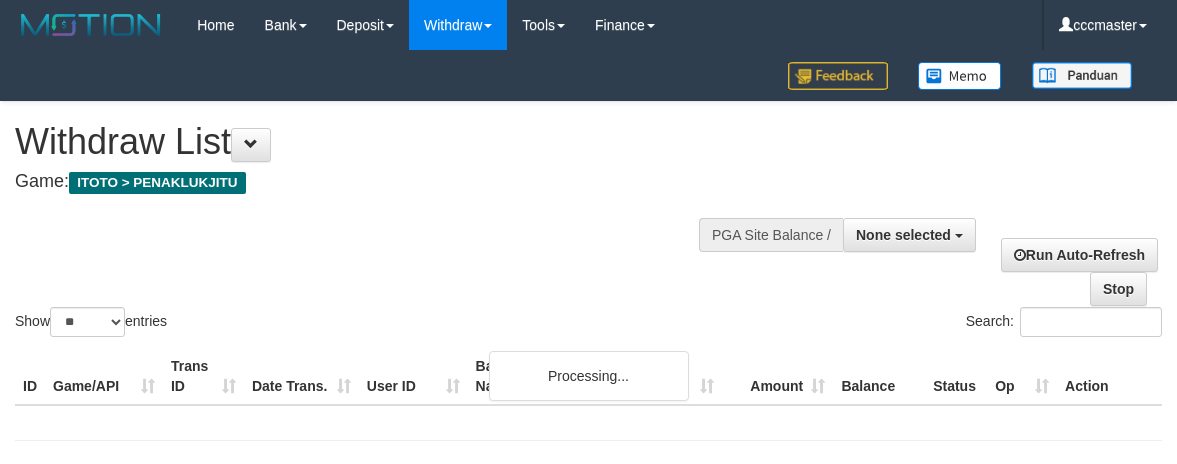 select on "**" 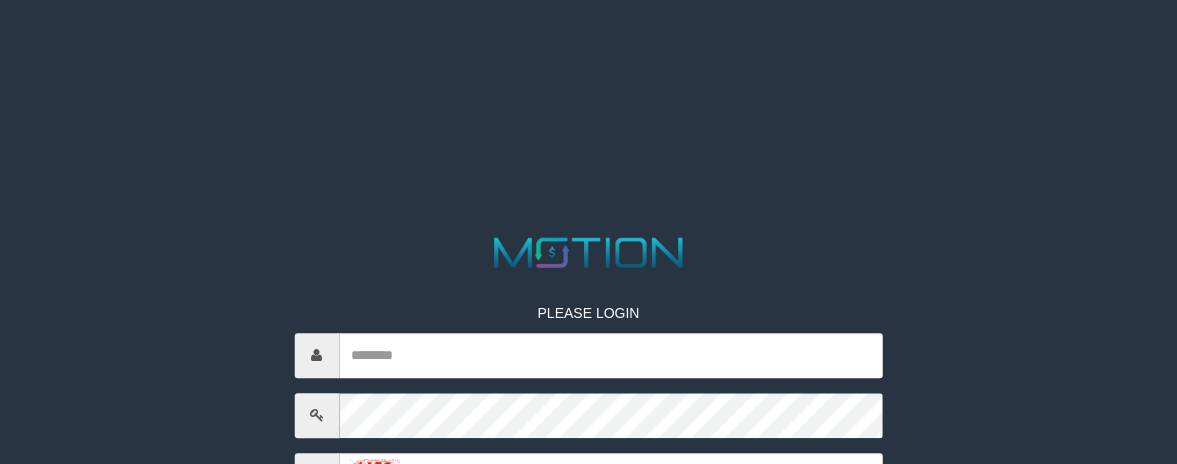 scroll, scrollTop: 0, scrollLeft: 0, axis: both 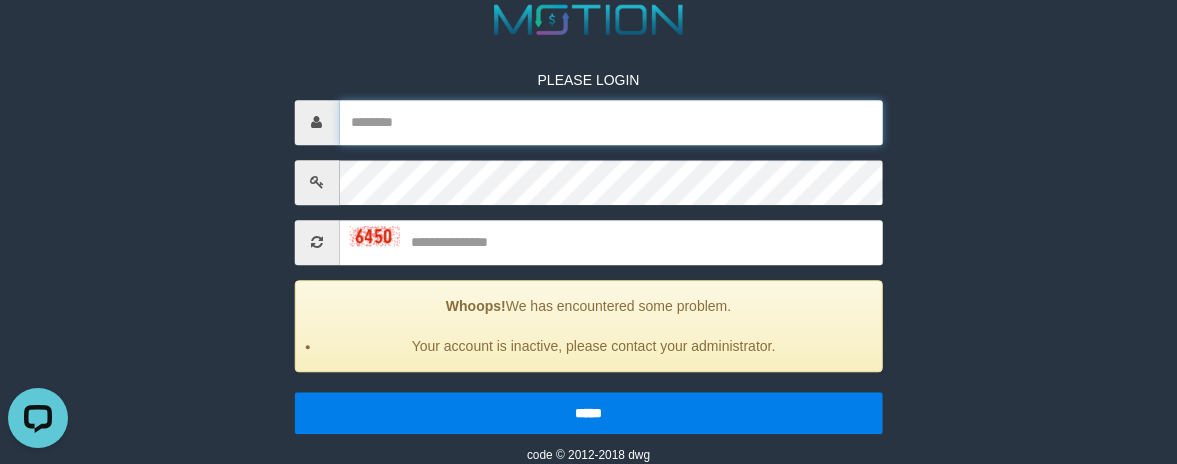 type on "*********" 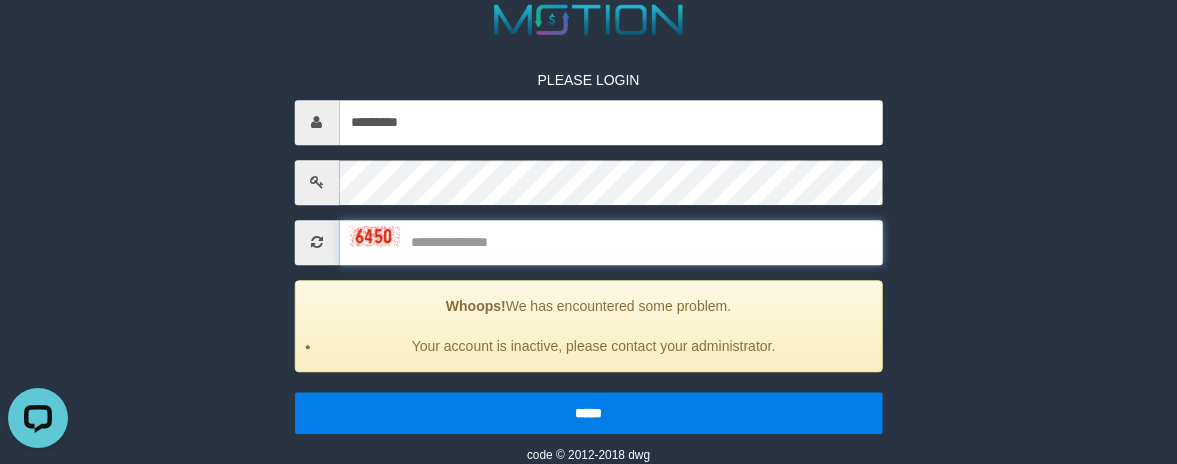 click at bounding box center [611, 242] 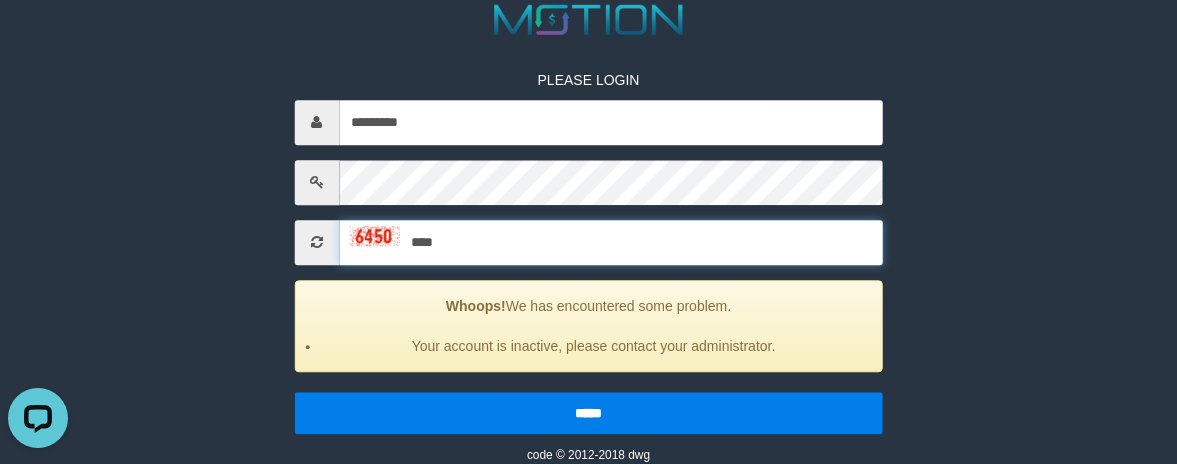type on "****" 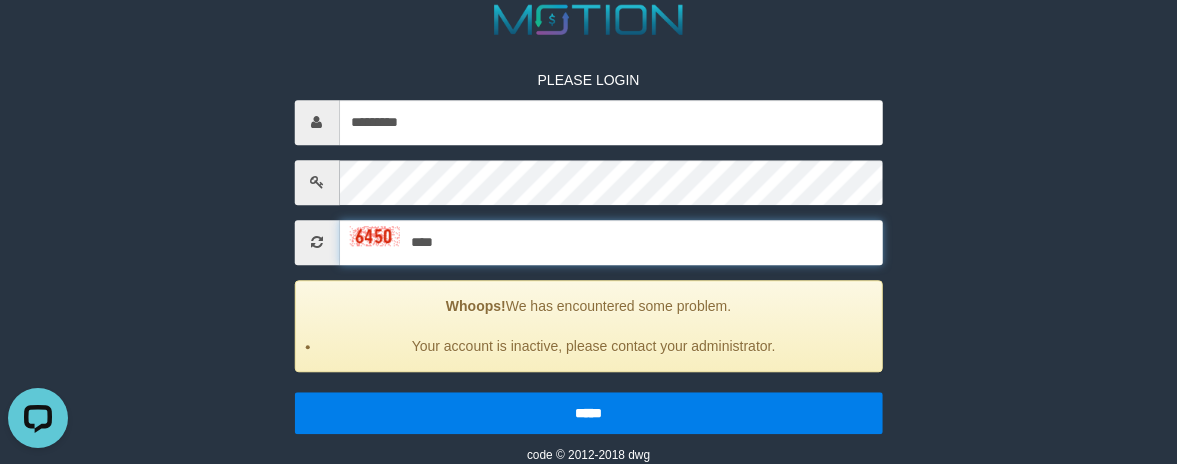 click on "*****" at bounding box center [588, 413] 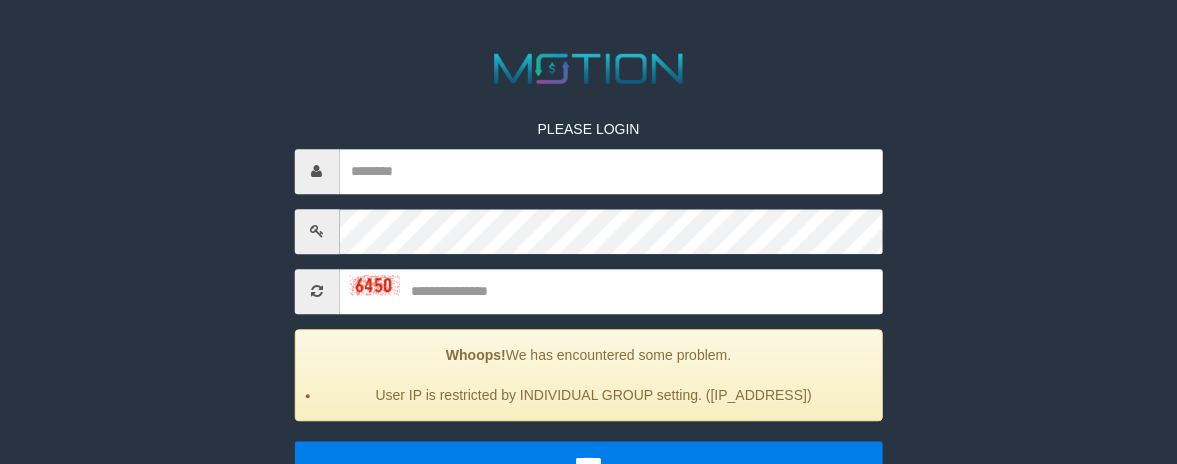 scroll, scrollTop: 200, scrollLeft: 0, axis: vertical 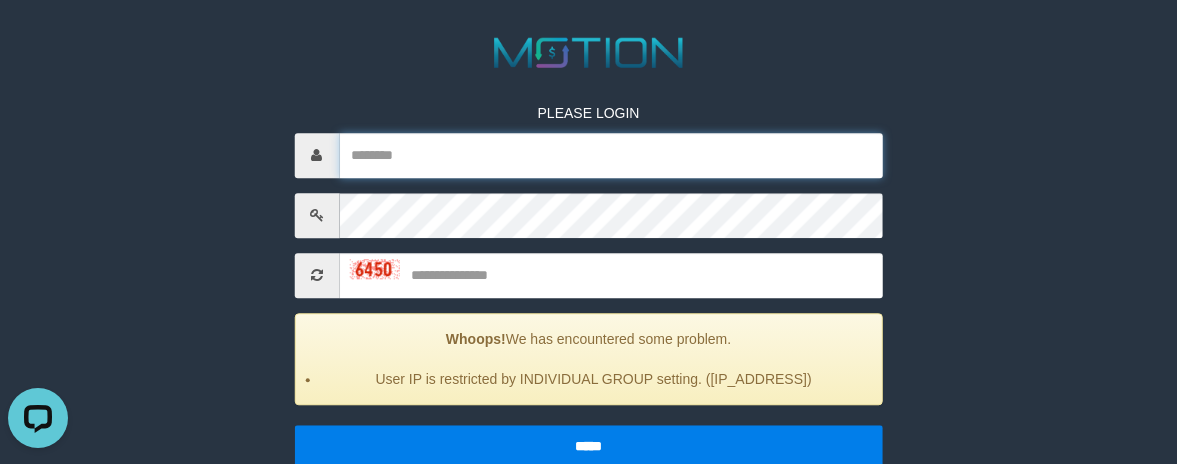 type on "*********" 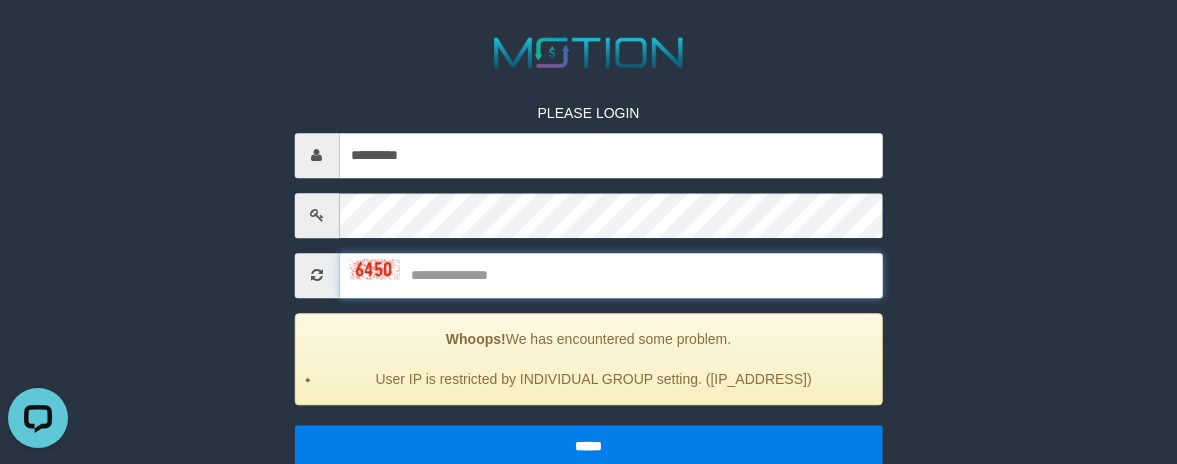 drag, startPoint x: 545, startPoint y: 269, endPoint x: 448, endPoint y: 295, distance: 100.4241 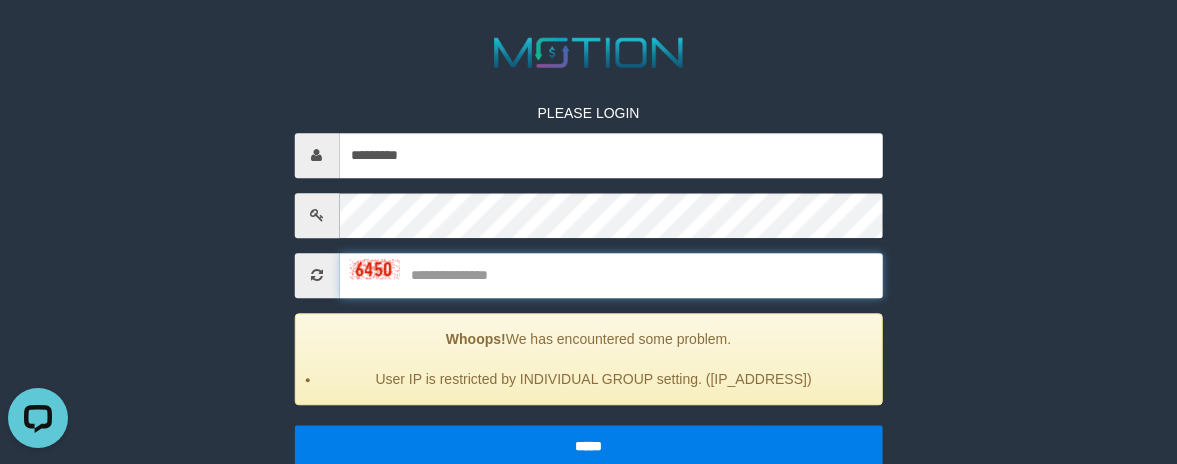 click at bounding box center (611, 275) 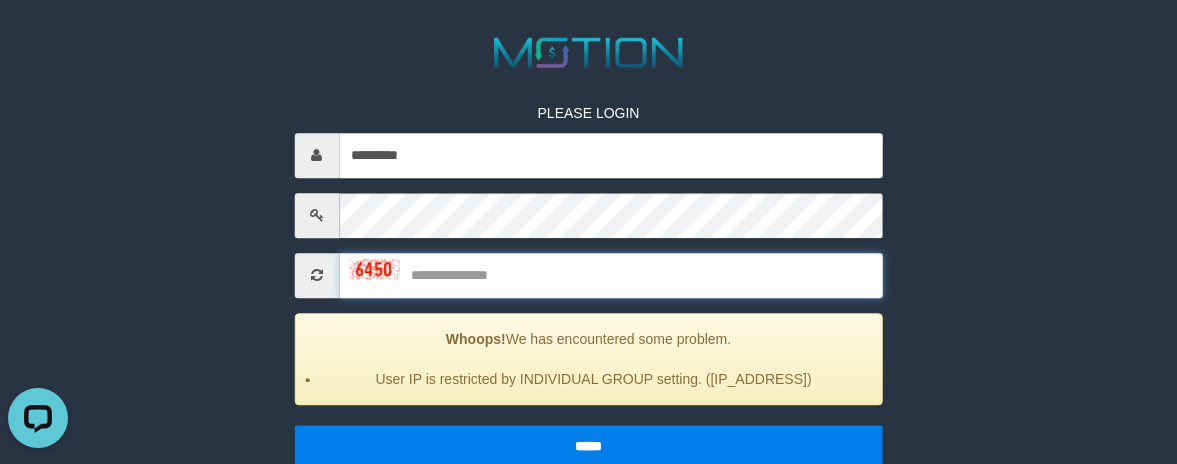 click at bounding box center [611, 275] 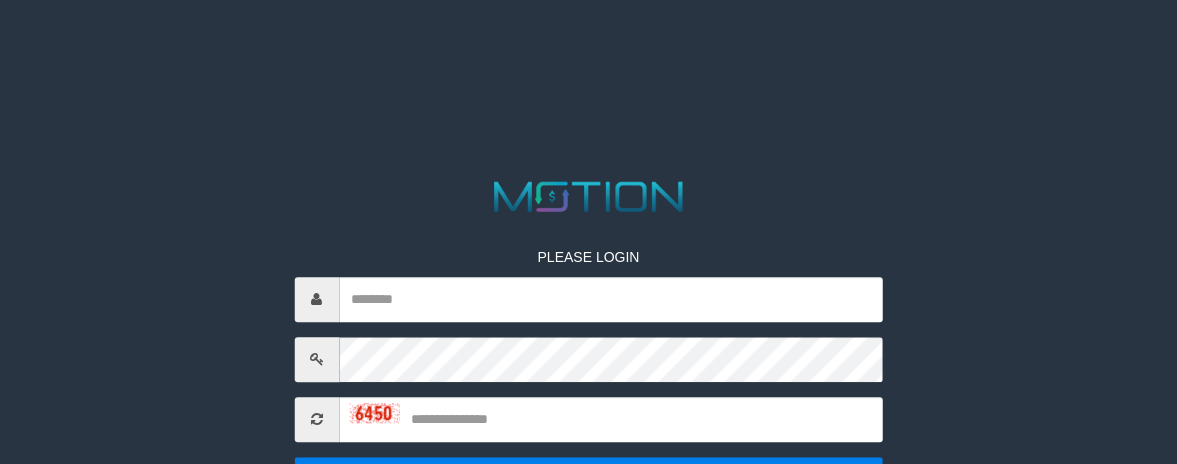 scroll, scrollTop: 0, scrollLeft: 0, axis: both 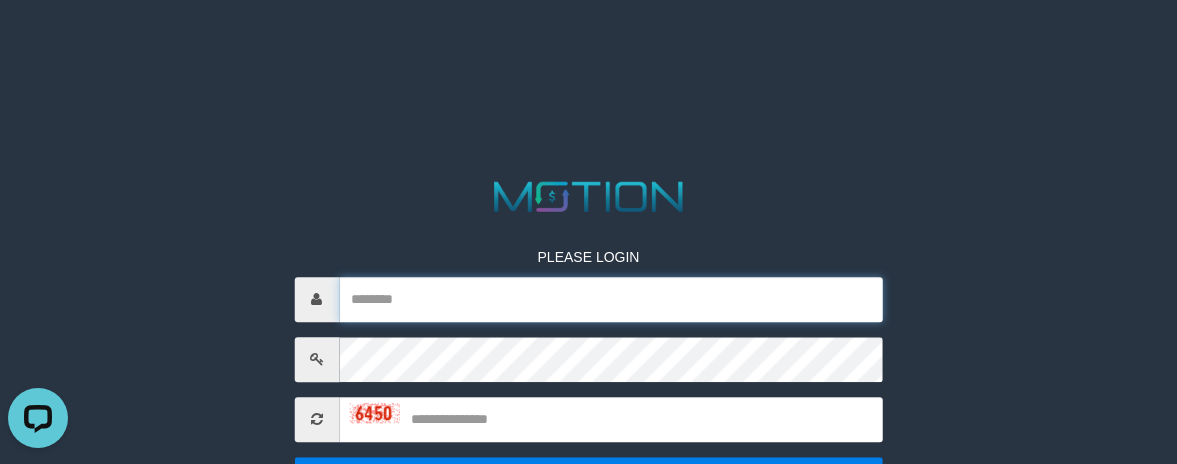 type on "*********" 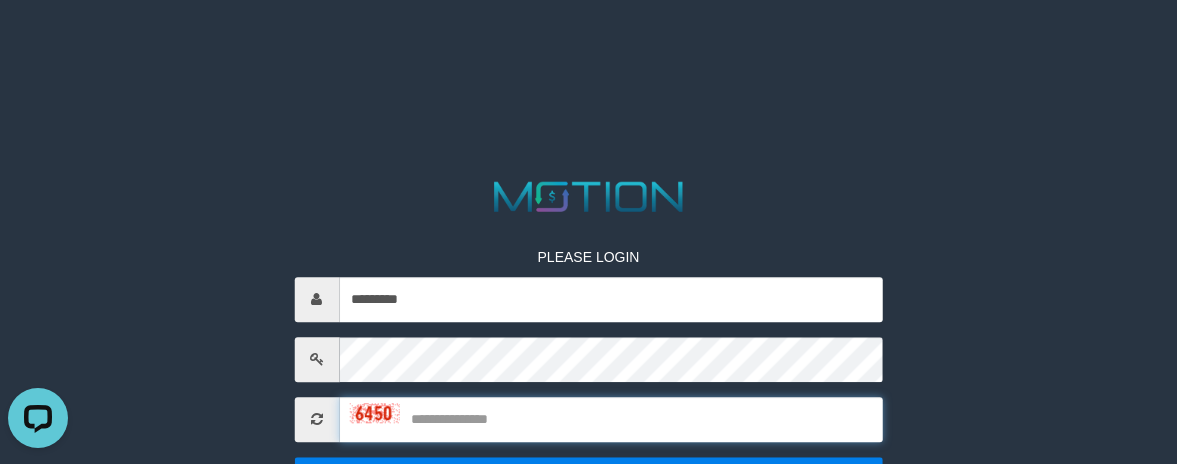 click at bounding box center [611, 419] 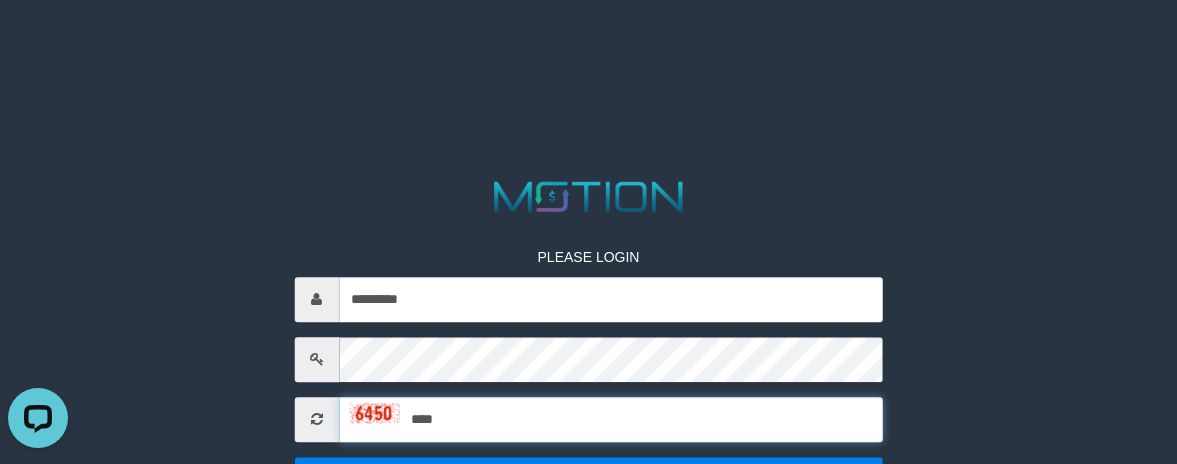type on "****" 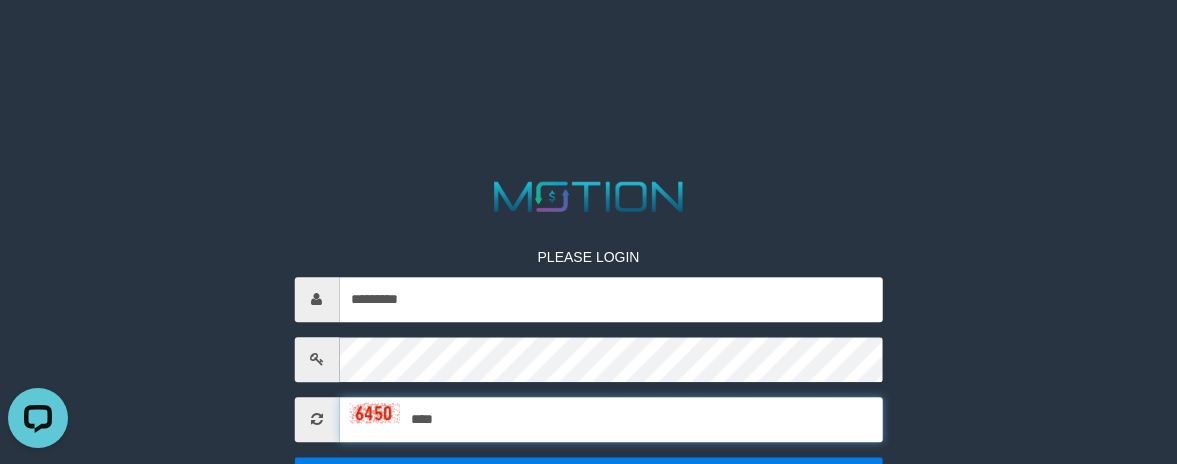 click on "*****" at bounding box center (588, 478) 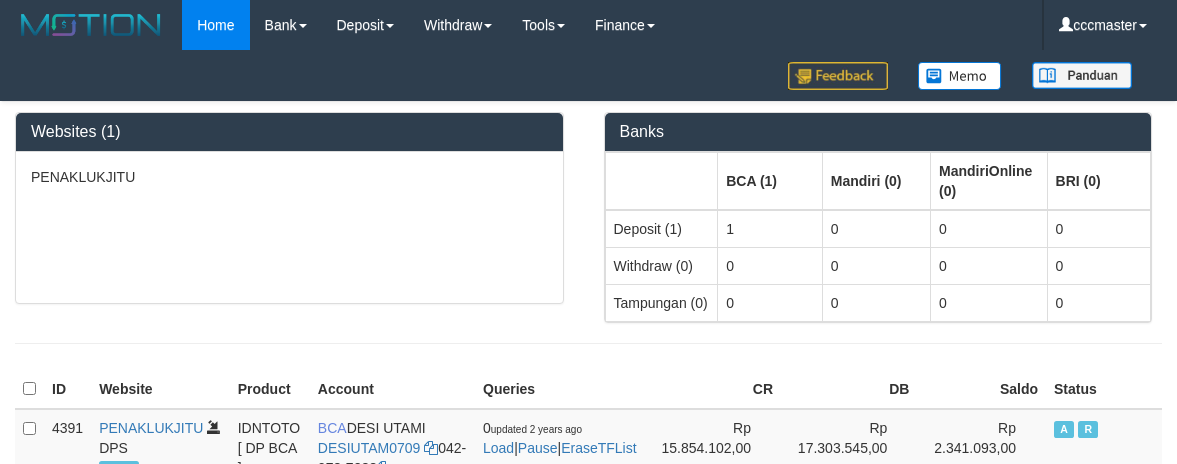 scroll, scrollTop: 0, scrollLeft: 0, axis: both 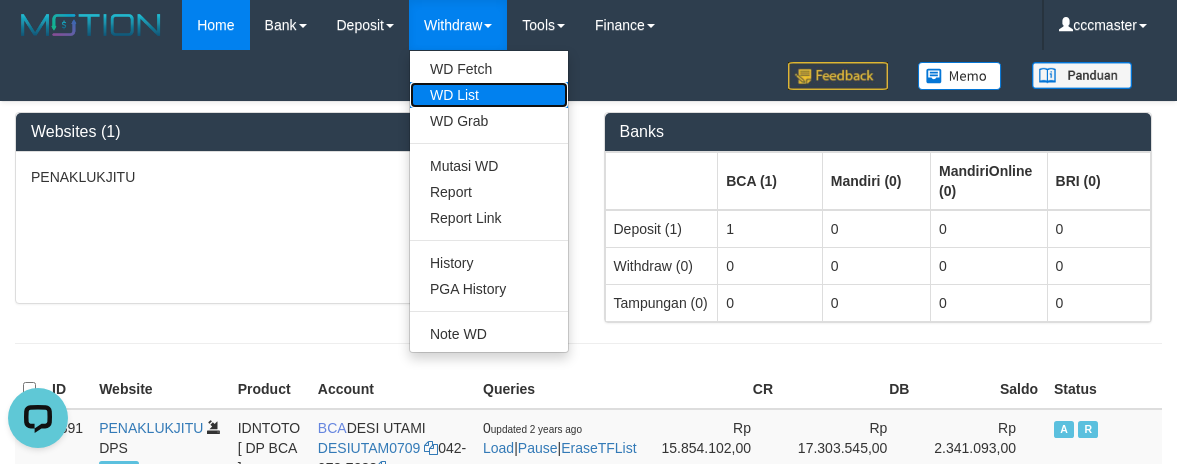 click on "WD List" at bounding box center (489, 95) 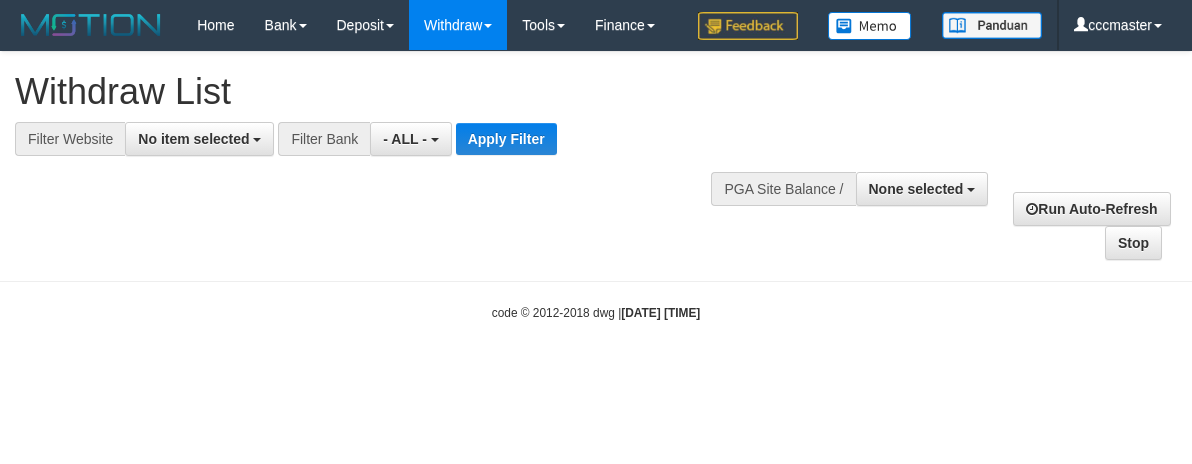 select 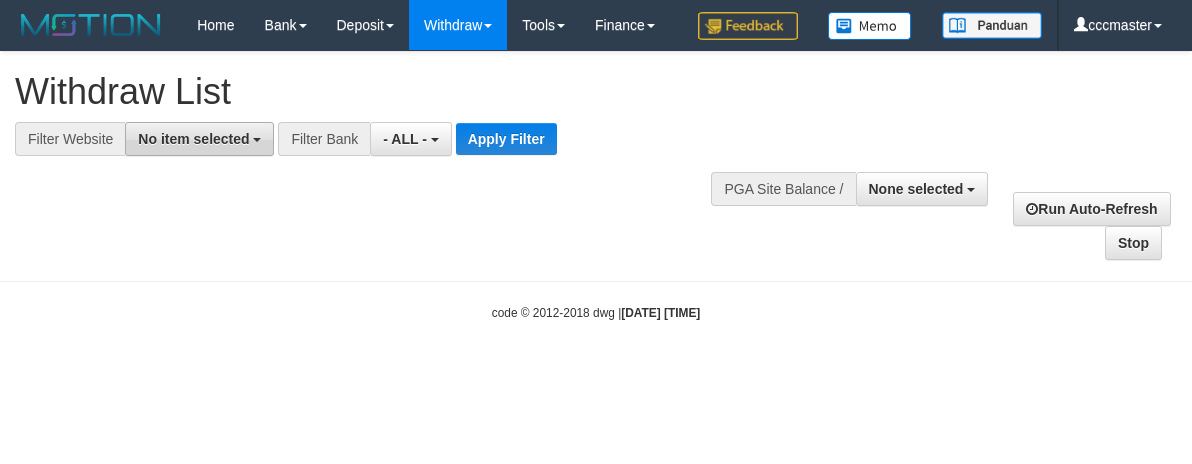 scroll, scrollTop: 0, scrollLeft: 0, axis: both 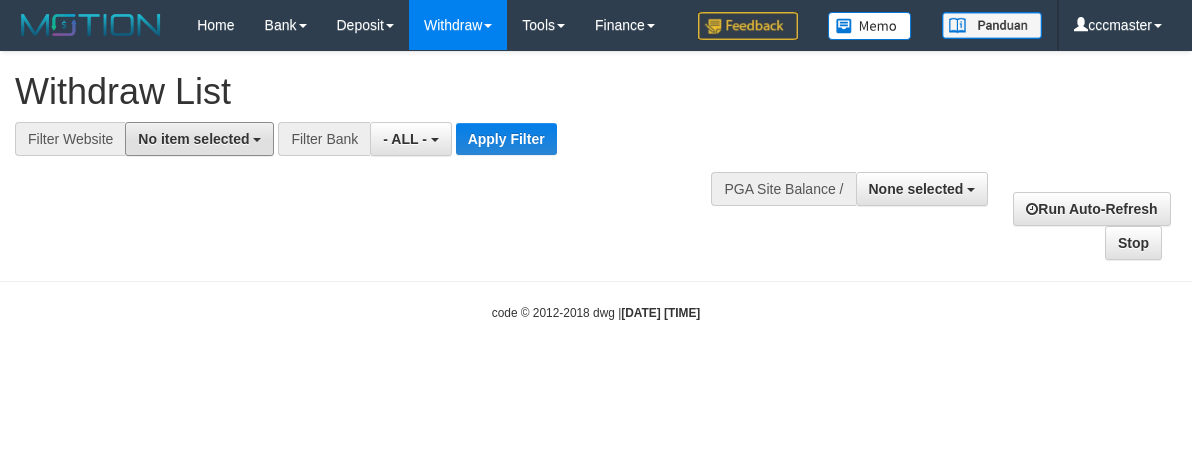 drag, startPoint x: 250, startPoint y: 188, endPoint x: 249, endPoint y: 216, distance: 28.01785 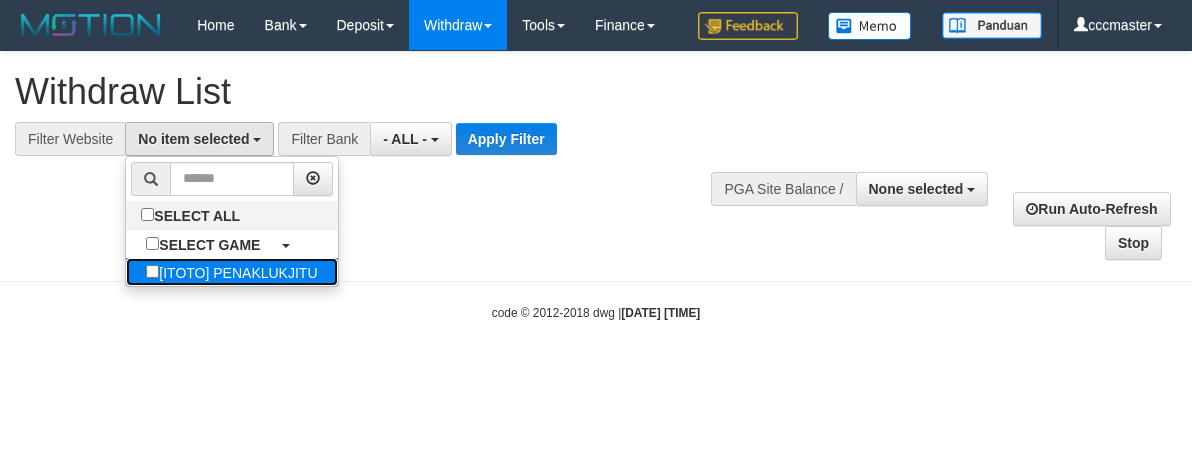click on "[ITOTO] PENAKLUKJITU" at bounding box center [231, 272] 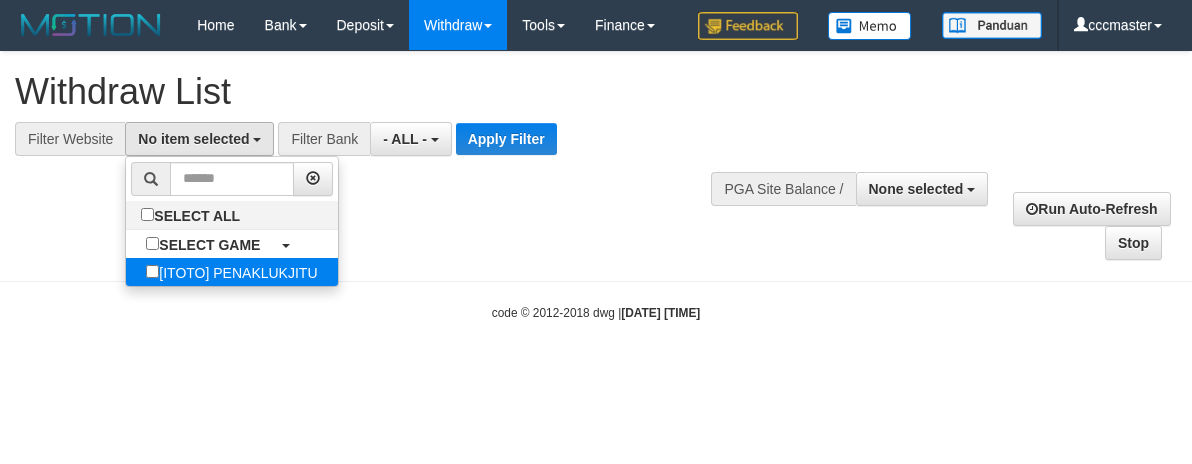 select on "****" 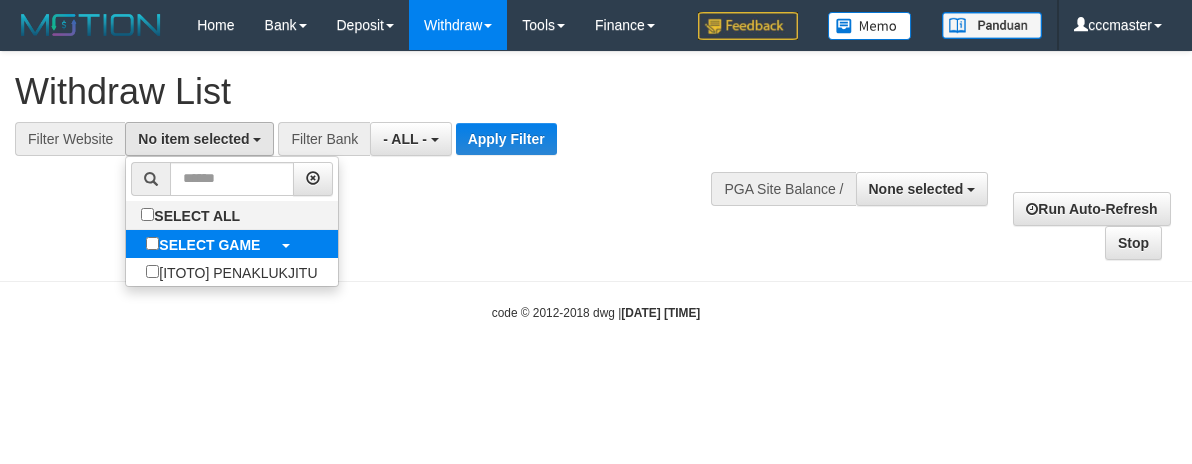 scroll, scrollTop: 18, scrollLeft: 0, axis: vertical 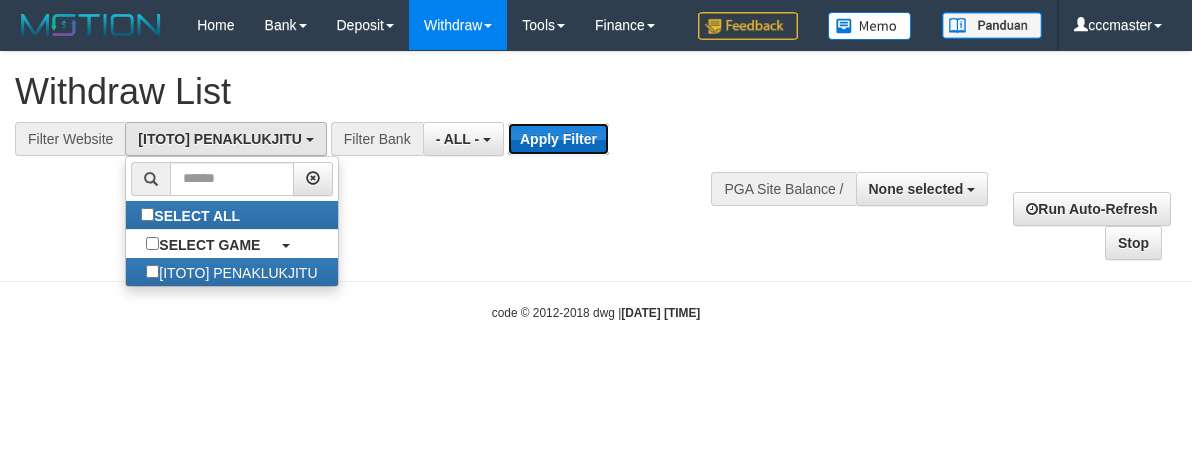 click on "Apply Filter" at bounding box center [558, 139] 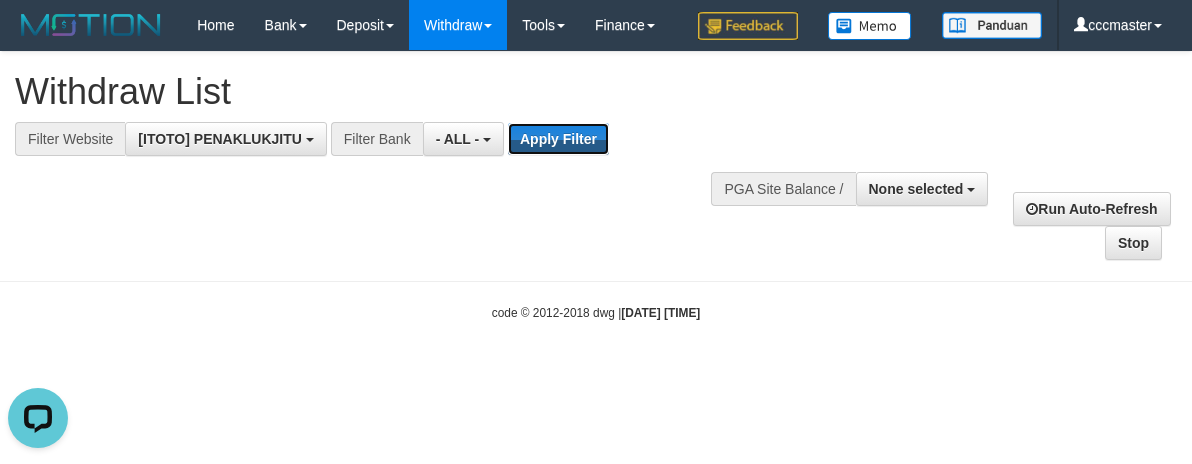 scroll, scrollTop: 0, scrollLeft: 0, axis: both 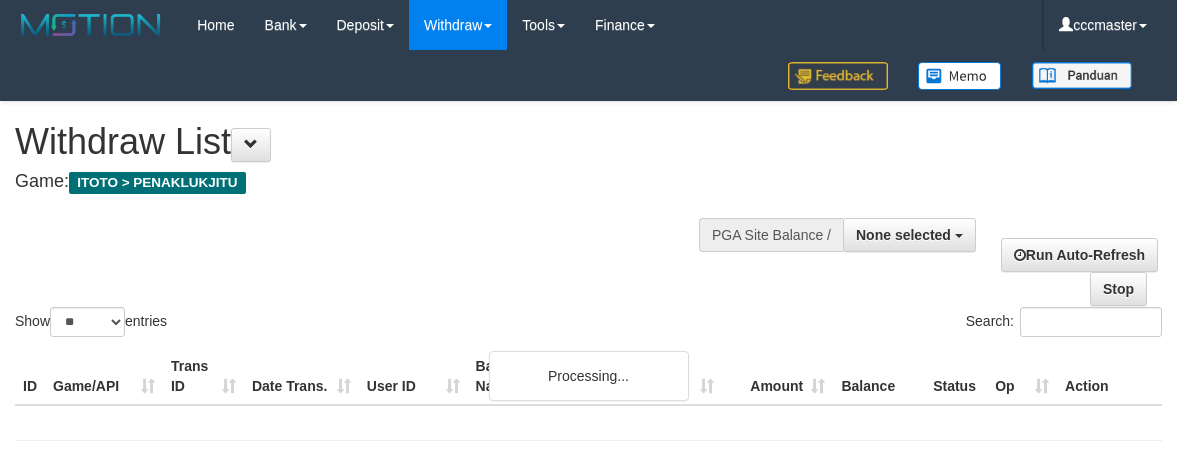 select 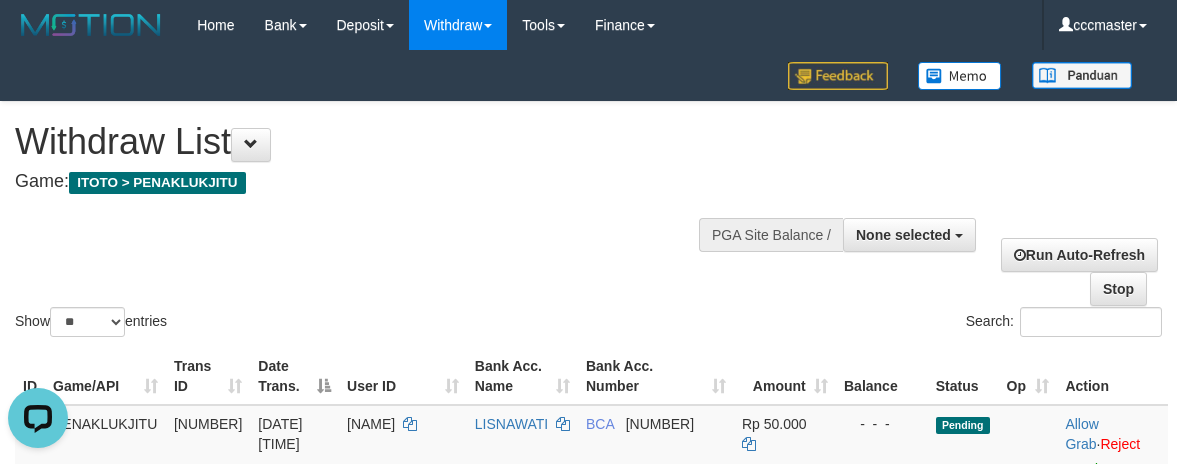 scroll, scrollTop: 0, scrollLeft: 0, axis: both 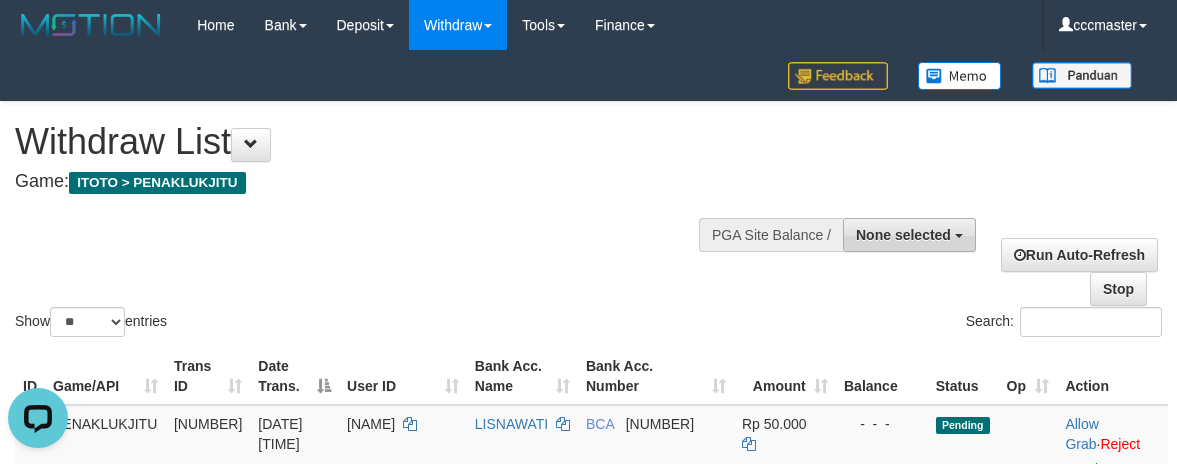 click on "None selected" at bounding box center (903, 235) 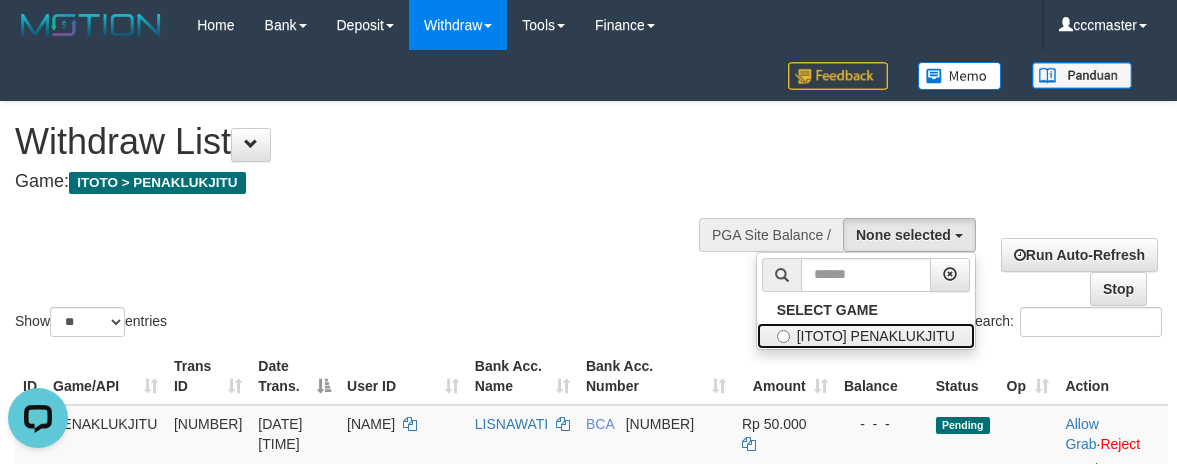 drag, startPoint x: 843, startPoint y: 336, endPoint x: 844, endPoint y: 200, distance: 136.00368 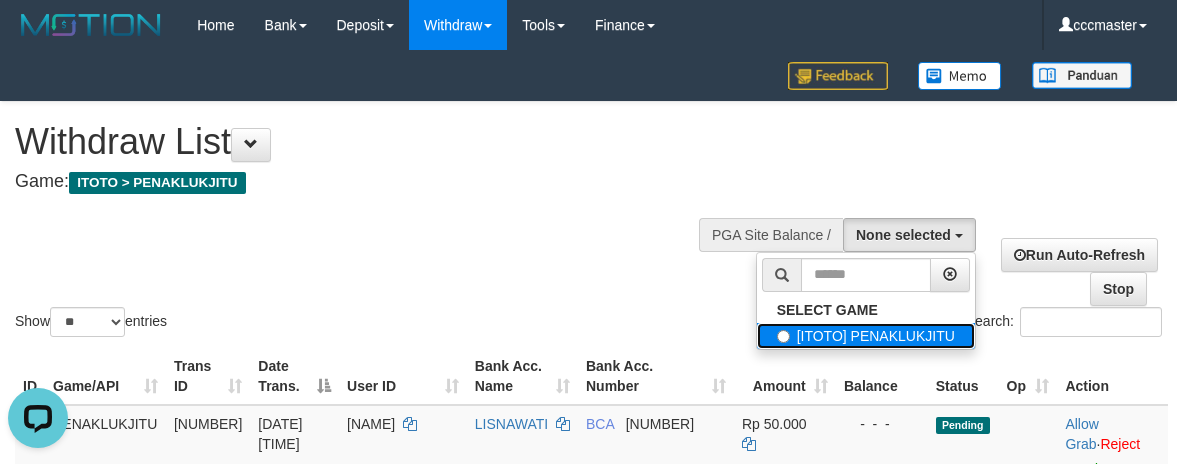 click on "[ITOTO] PENAKLUKJITU" at bounding box center (866, 336) 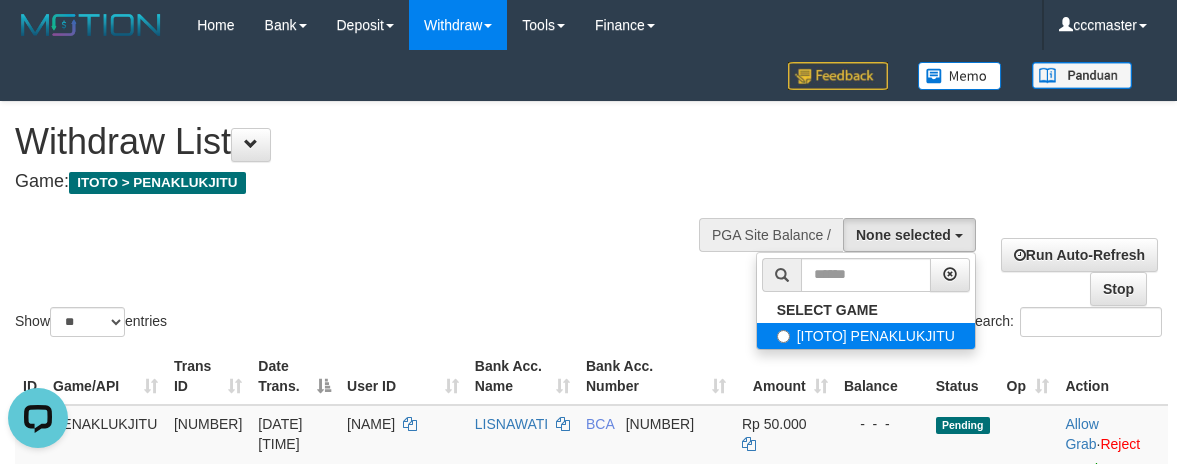 select on "****" 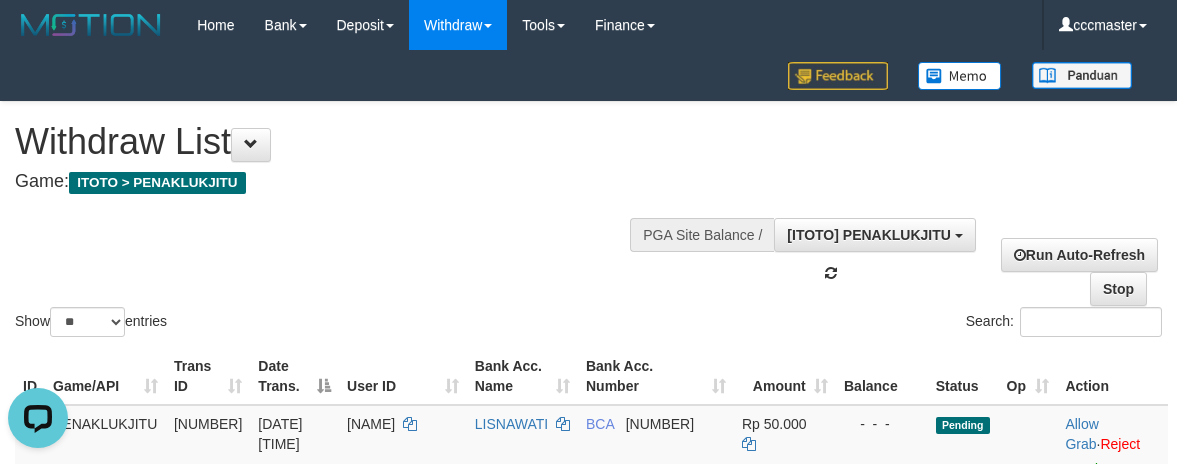 scroll, scrollTop: 18, scrollLeft: 0, axis: vertical 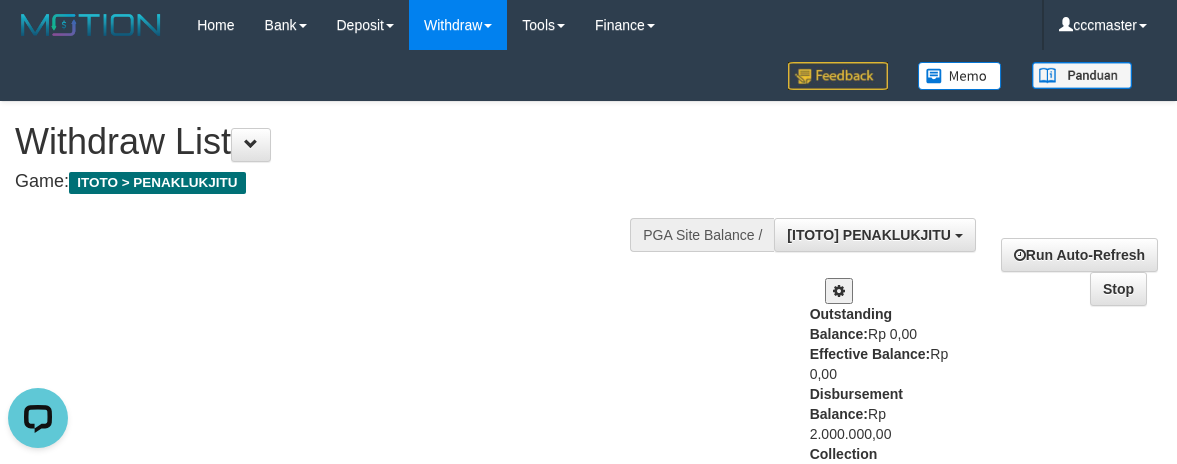 click on "Show  ** ** ** ***  entries Search:" at bounding box center (588, 394) 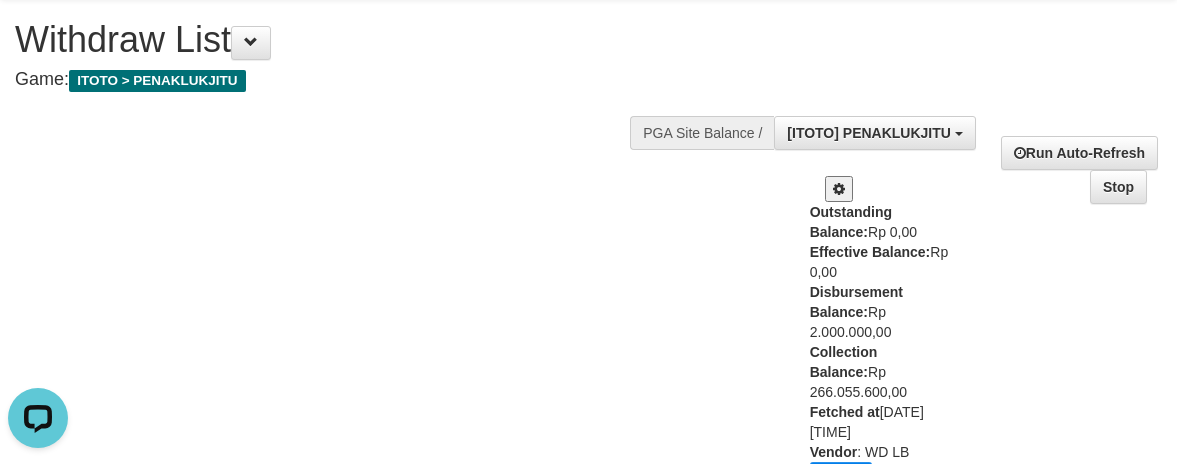 scroll, scrollTop: 200, scrollLeft: 0, axis: vertical 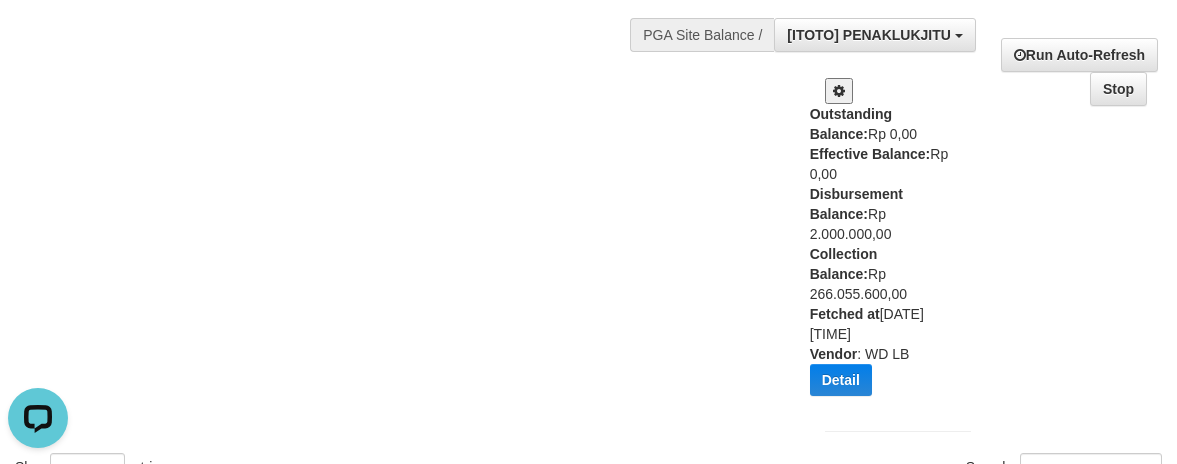 click on "Outstanding Balance:  Rp 0,00
Effective Balance:  Rp 0,00
Disbursement Balance:  Rp 2.000.000,00
Collection Balance:  Rp 266.055.600,00
Fetched at : 2025-08-02 07:15:01
Vendor : WD LB
Detail
Vendor Name
Outstanding Balance
Effective Balance
Disbursment Balance
Collection Balance
Aladin
Rp 0,00
Rp 0,00
Rp 1.000.000,00
Rp 147.343.742,00
Gameboy
Rp 0,00
Rp 0,00
Rp 1.000.000,00
Rp 118.711.858,00
IBX3 Pilihvoucher
Rp 0,00
Rp 0,00 Rp 0,00" at bounding box center (883, 257) 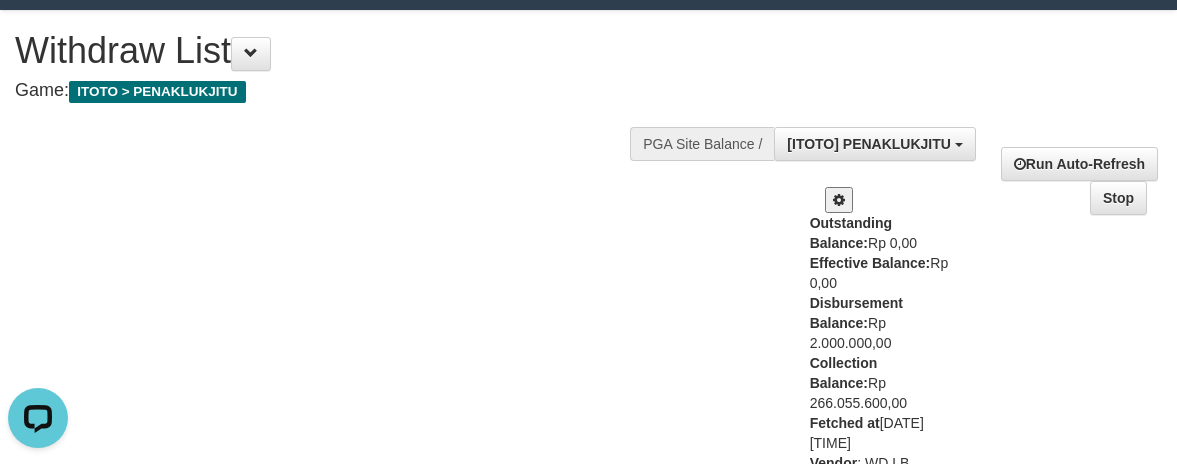 scroll, scrollTop: 0, scrollLeft: 0, axis: both 